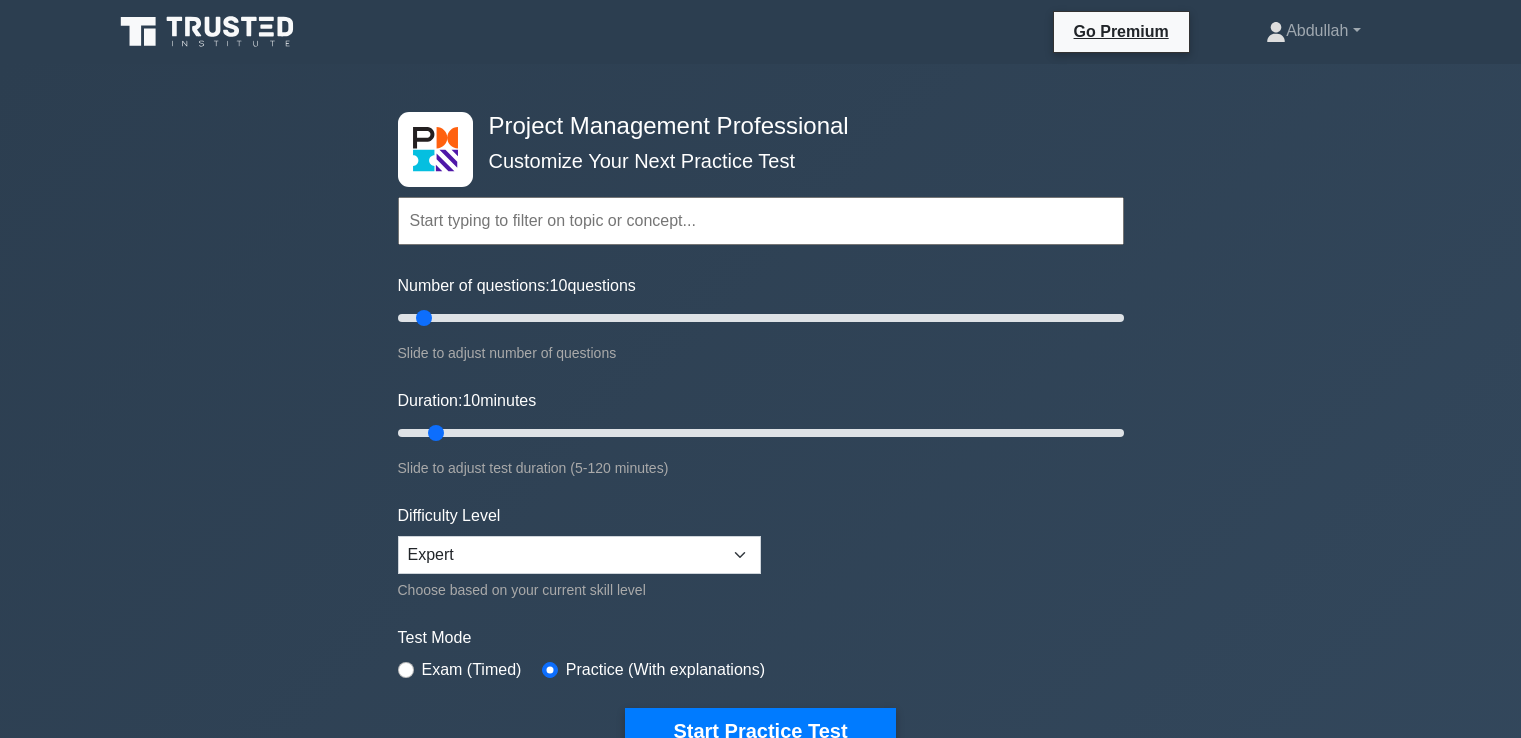 scroll, scrollTop: 0, scrollLeft: 0, axis: both 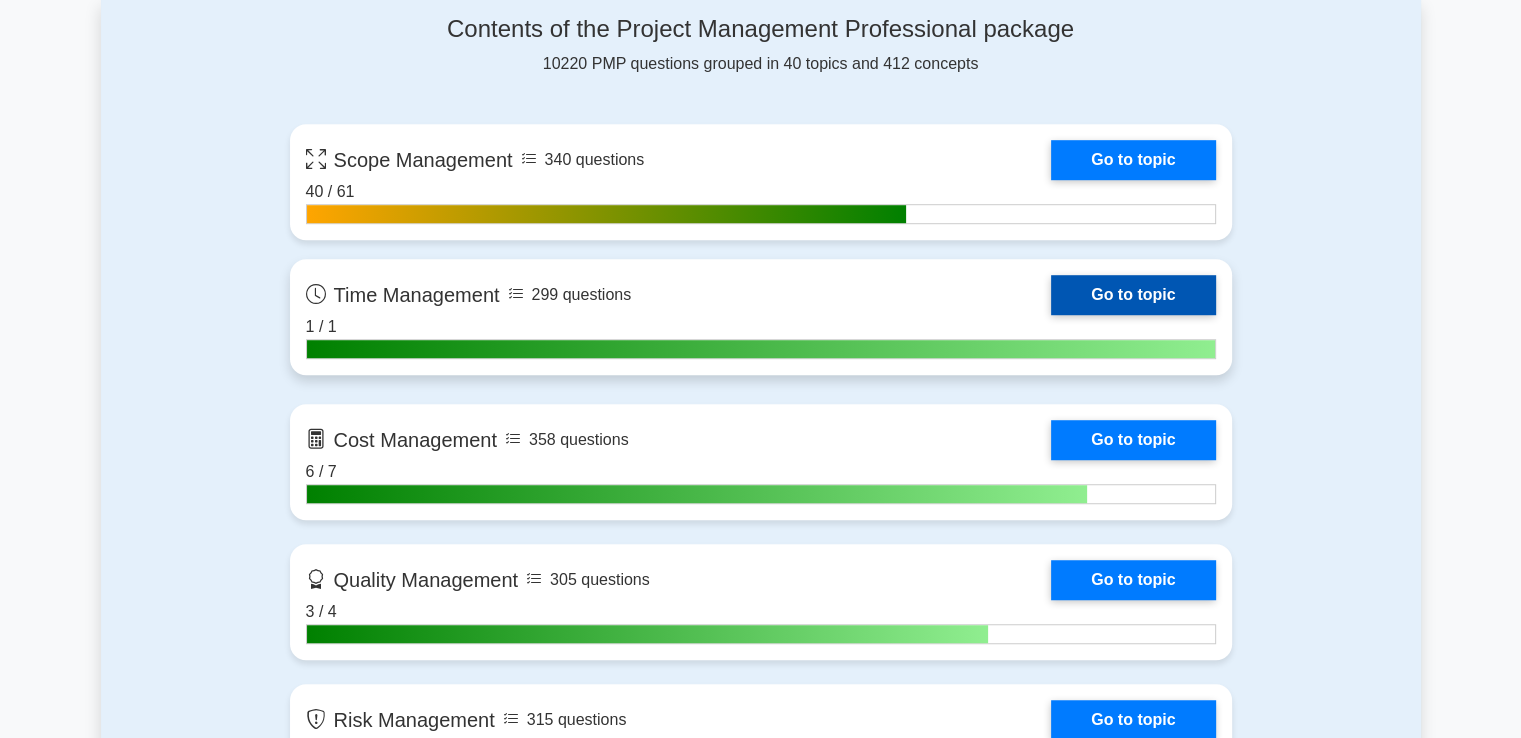 click on "Go to topic" at bounding box center (1133, 295) 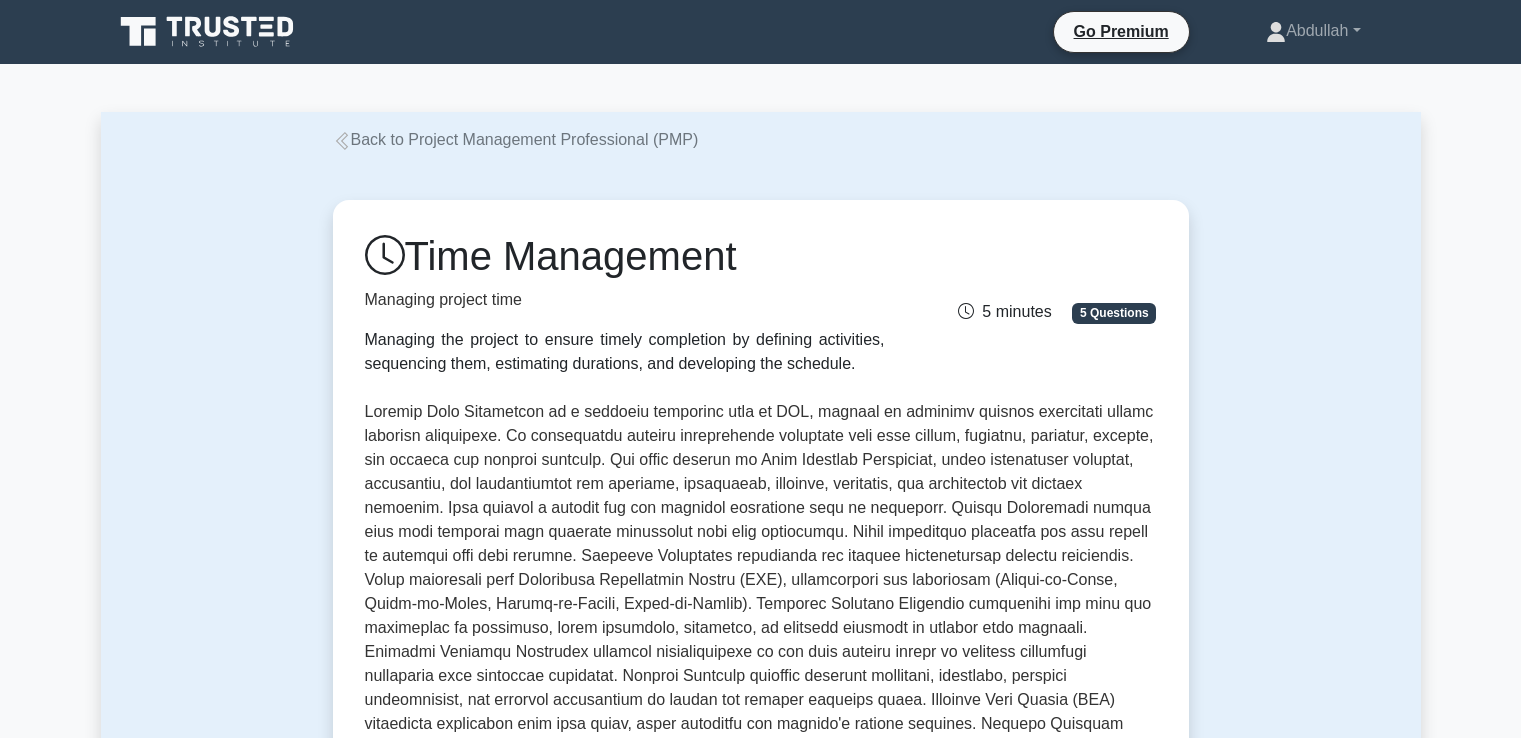 scroll, scrollTop: 0, scrollLeft: 0, axis: both 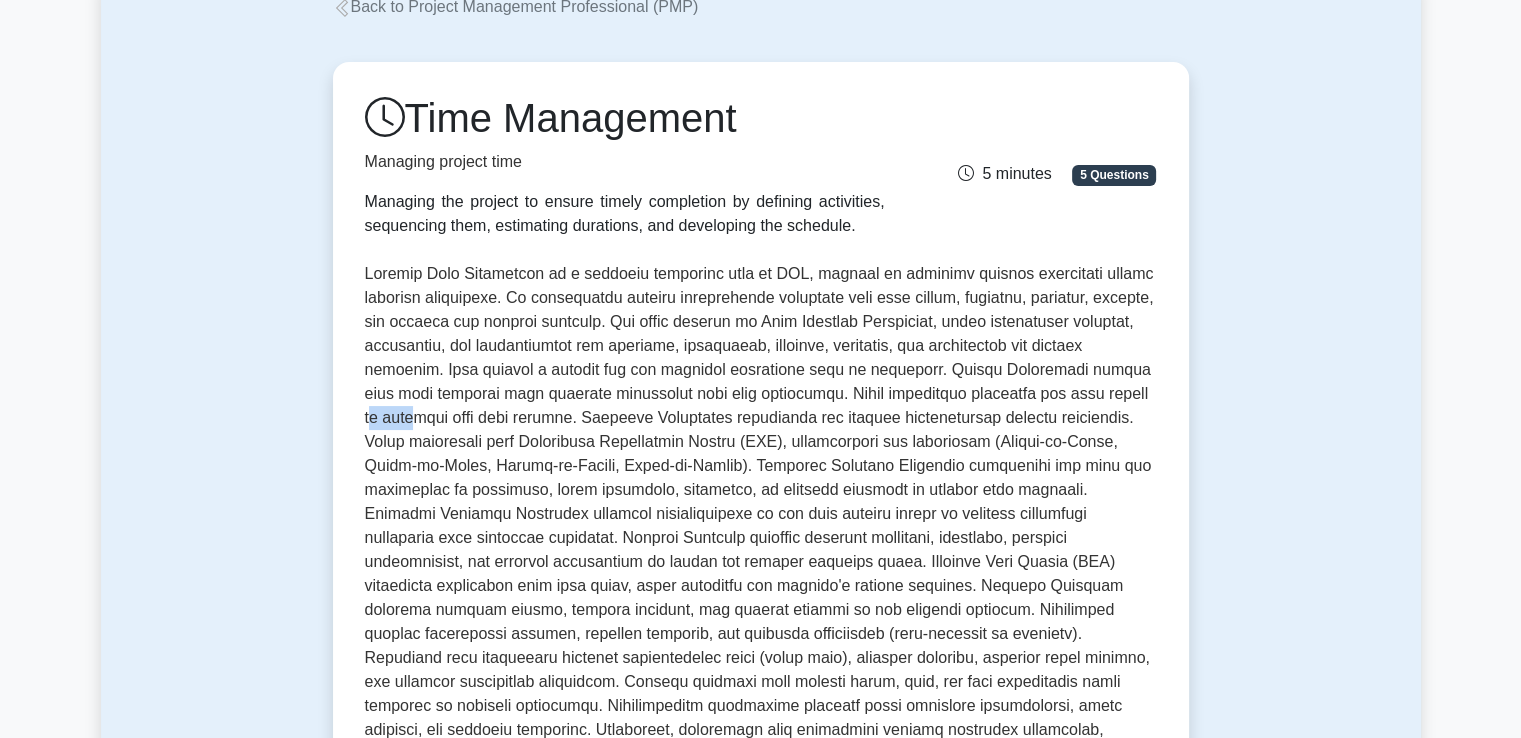 drag, startPoint x: 430, startPoint y: 421, endPoint x: 477, endPoint y: 419, distance: 47.042534 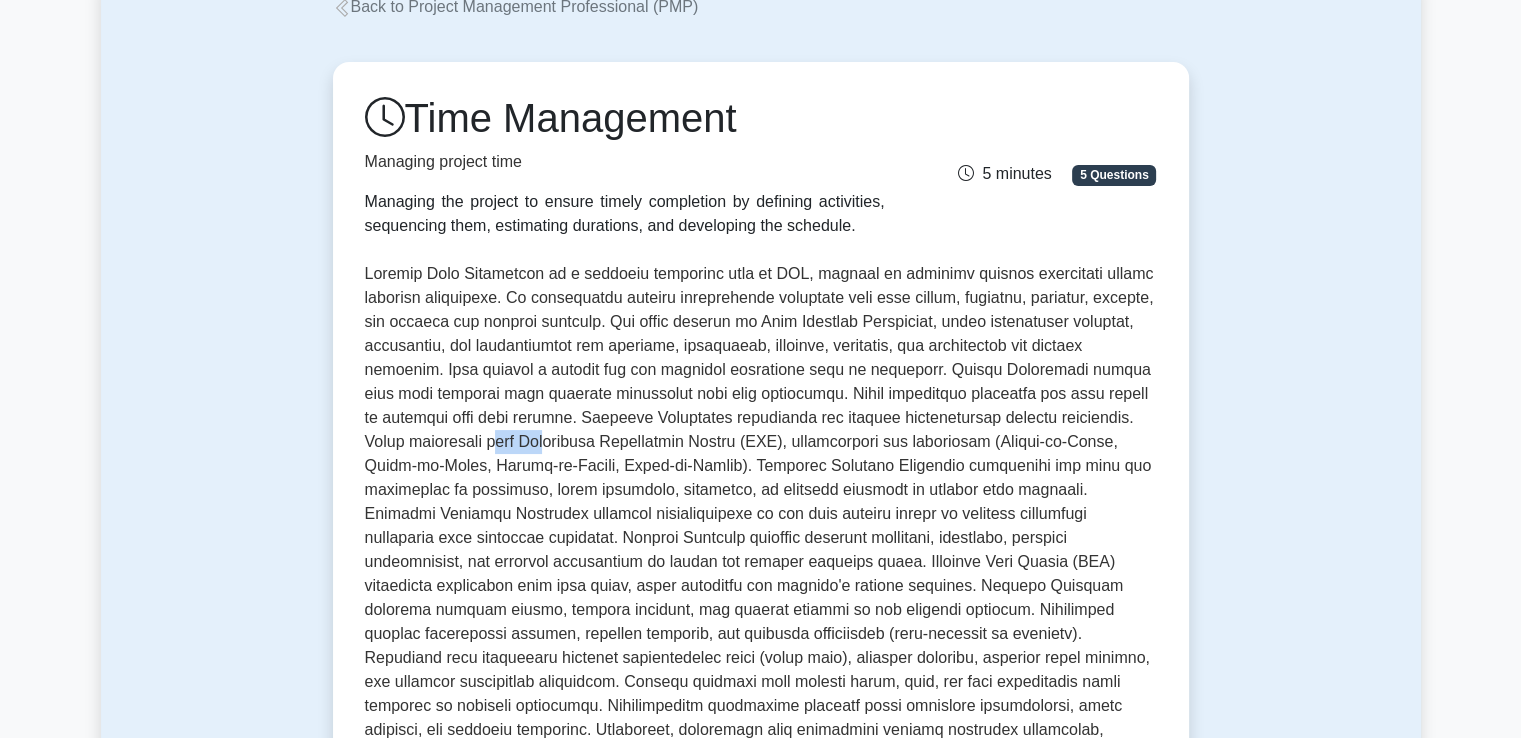 drag, startPoint x: 560, startPoint y: 446, endPoint x: 613, endPoint y: 440, distance: 53.338543 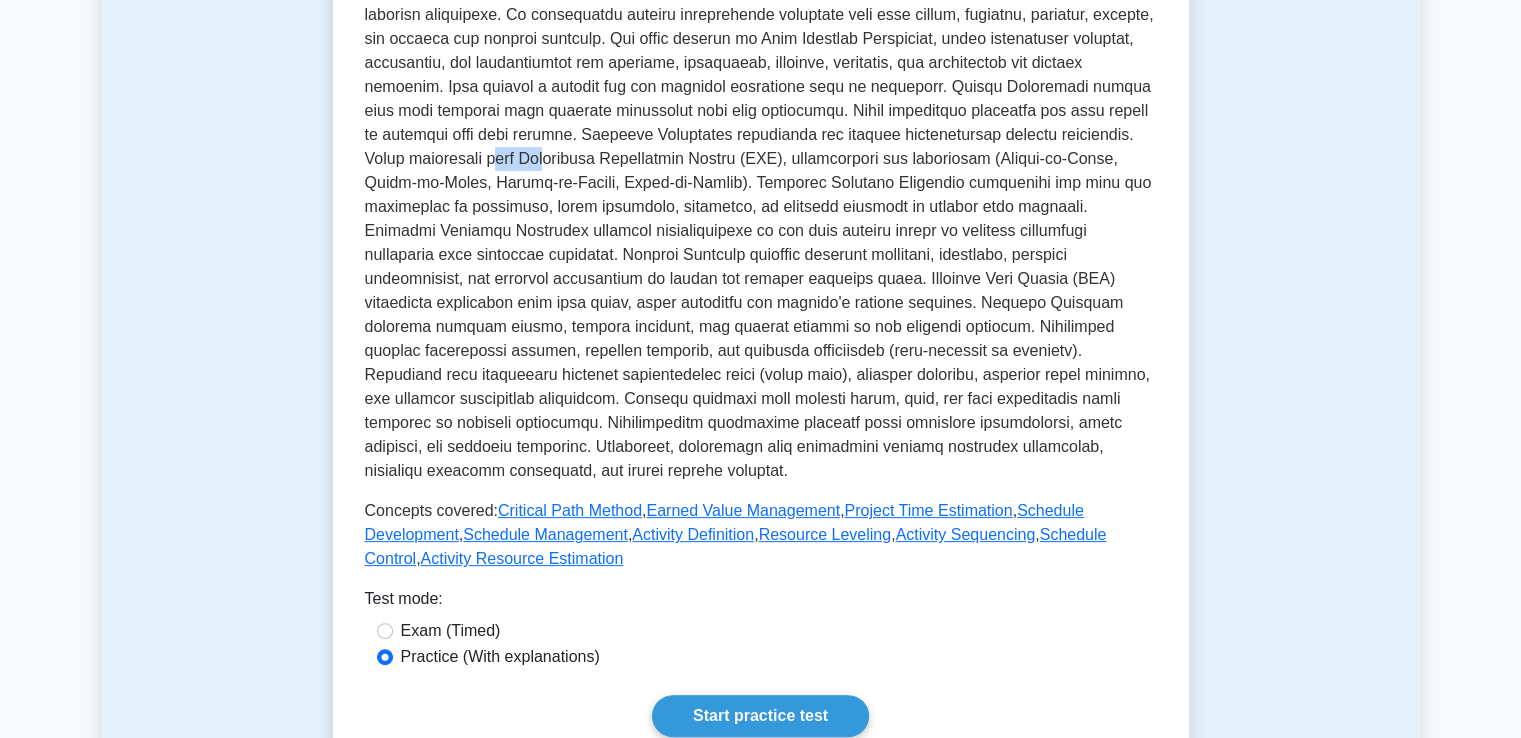 scroll, scrollTop: 666, scrollLeft: 0, axis: vertical 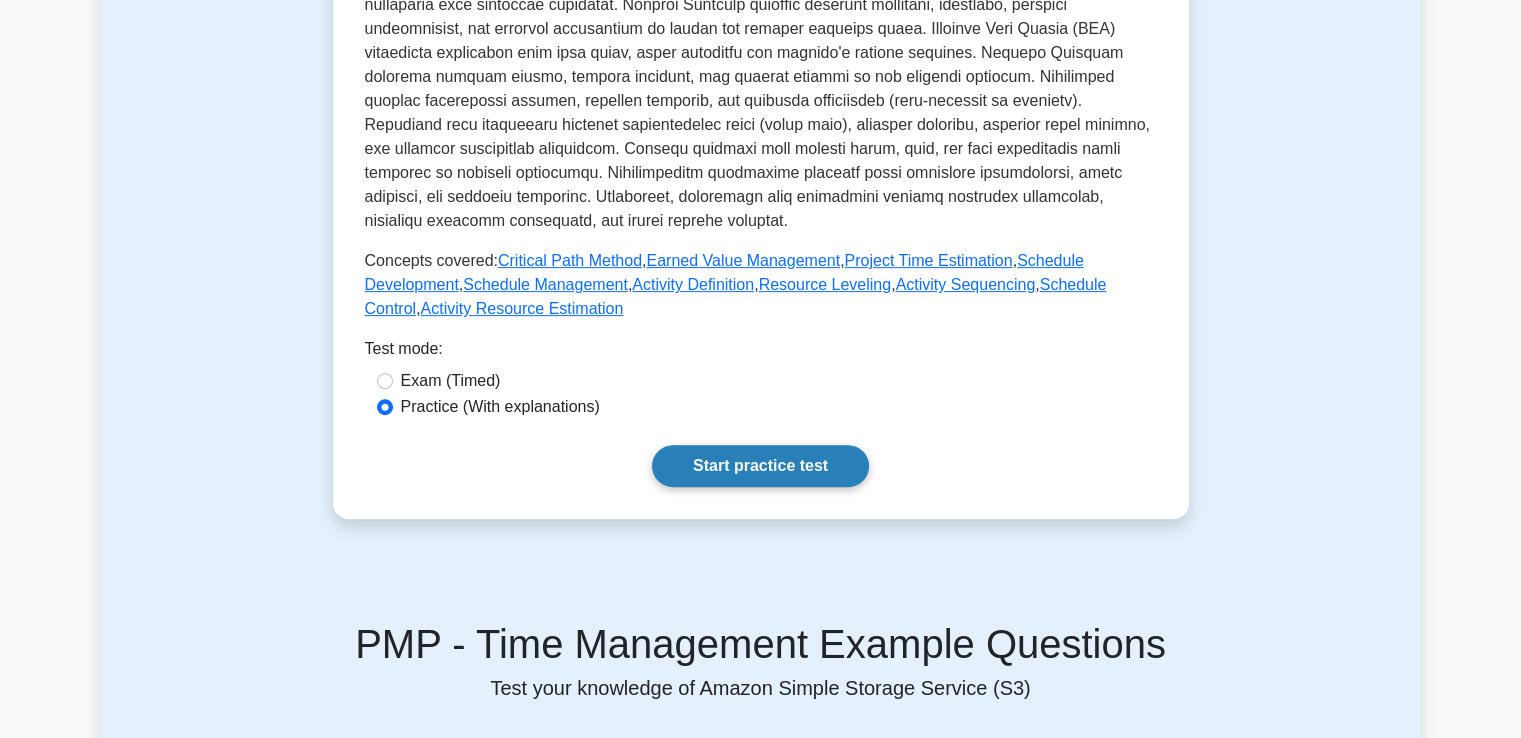 click on "Start practice test" at bounding box center (760, 466) 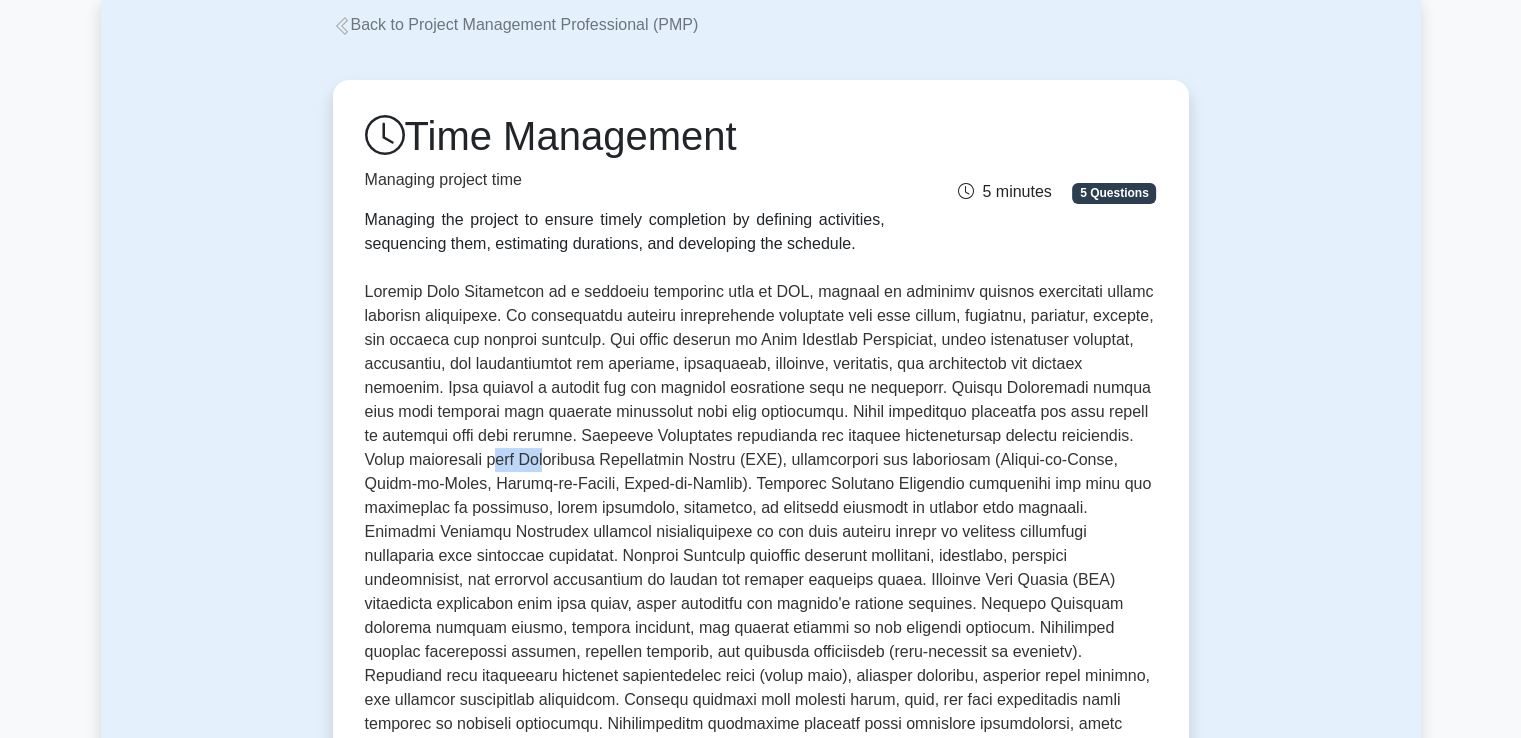 scroll, scrollTop: 0, scrollLeft: 0, axis: both 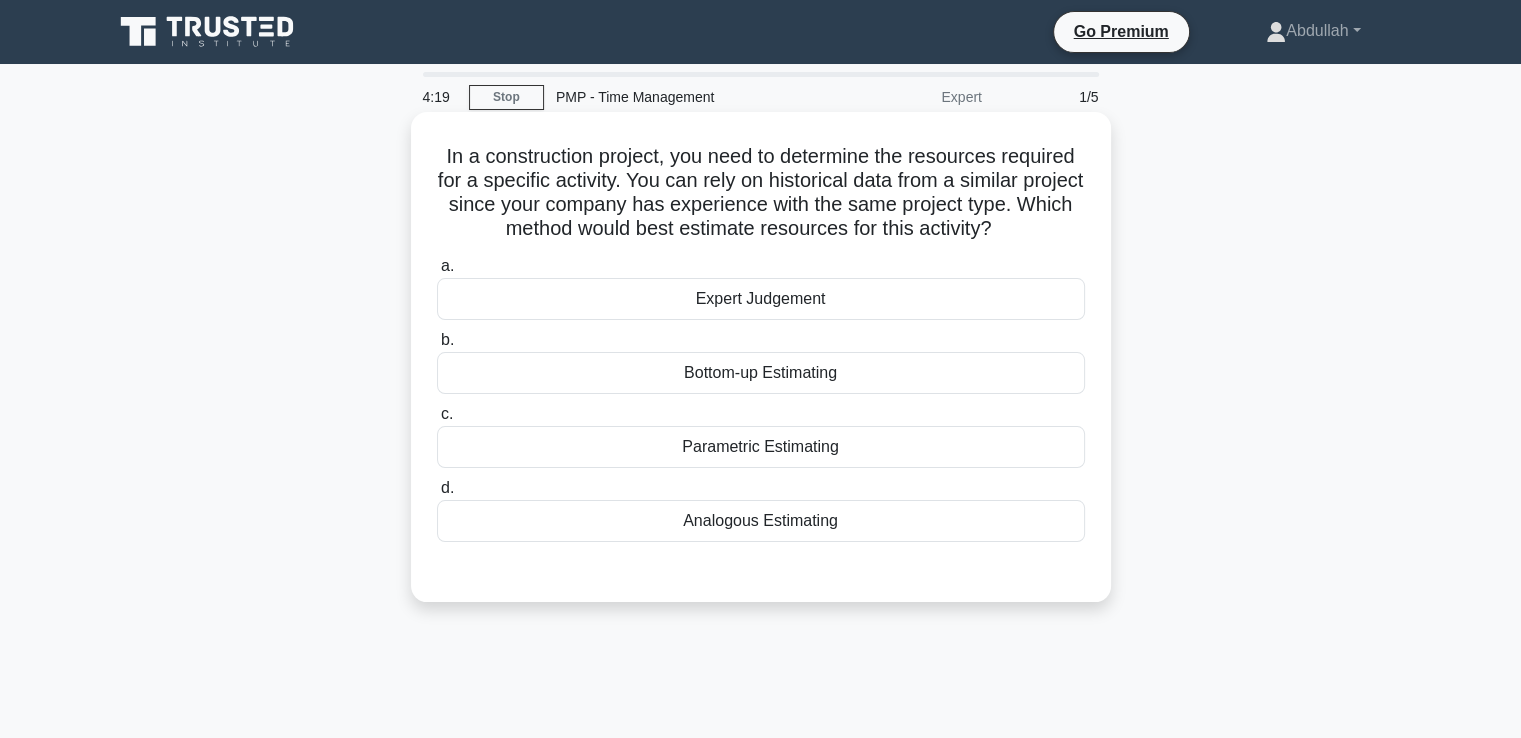 click on "Analogous Estimating" at bounding box center [761, 521] 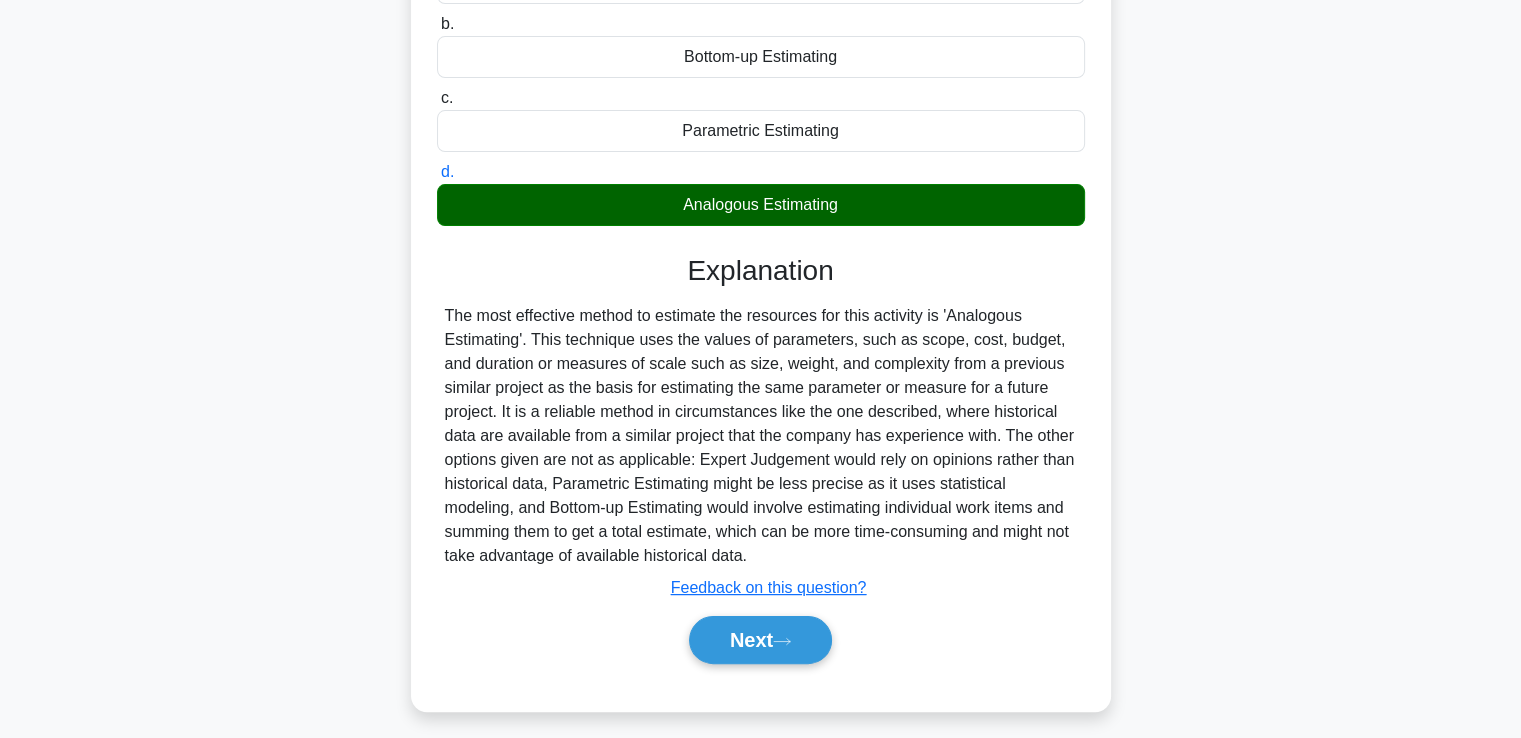 scroll, scrollTop: 343, scrollLeft: 0, axis: vertical 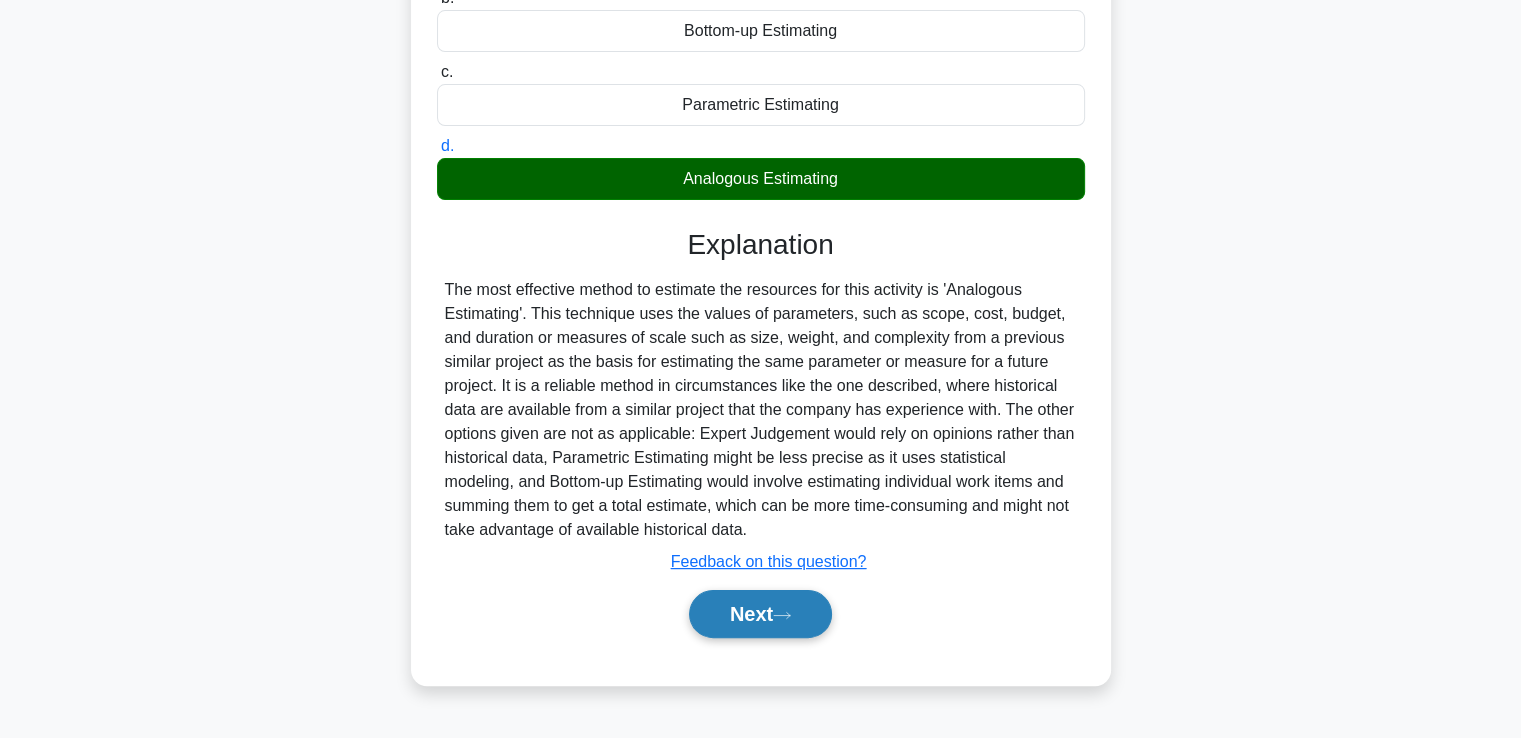click on "Next" at bounding box center [760, 614] 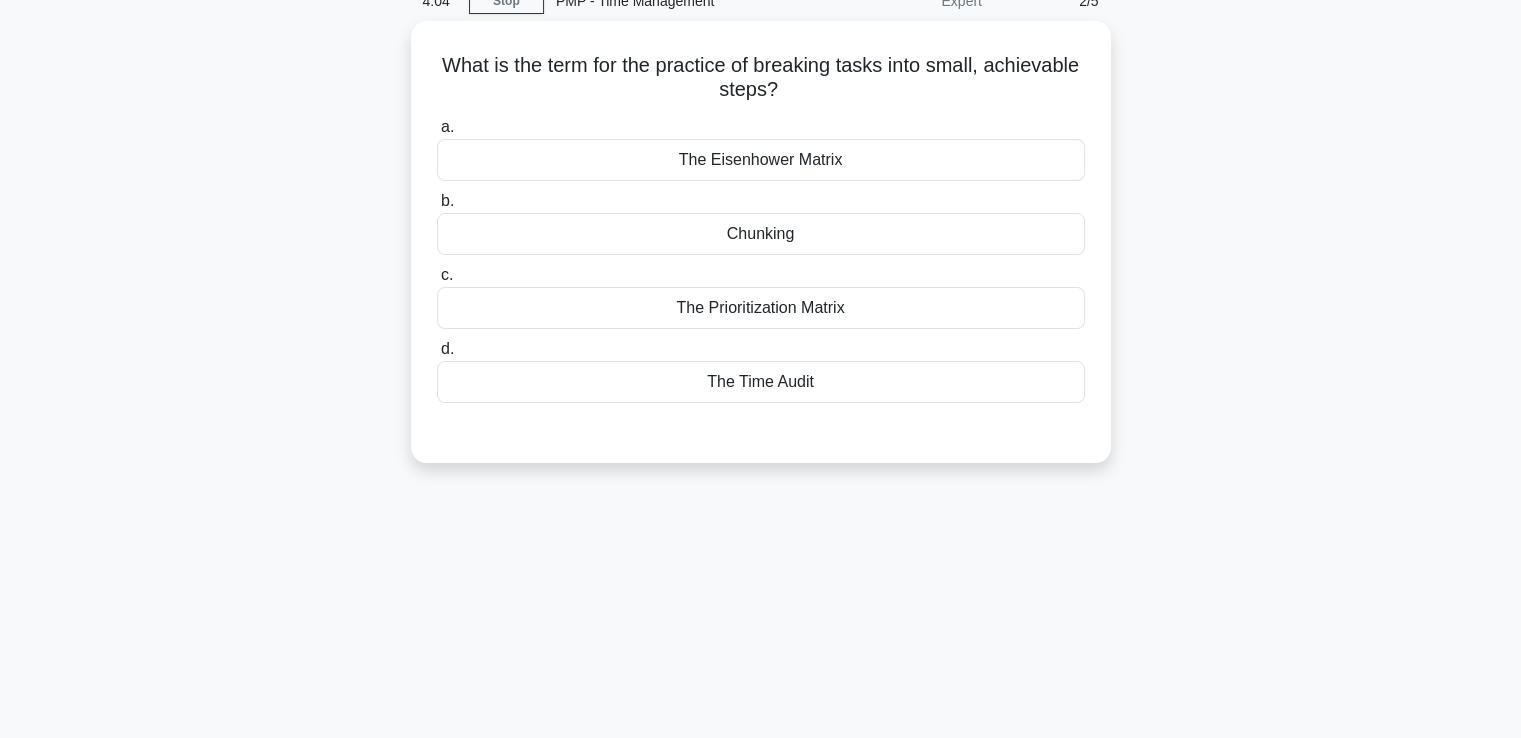 scroll, scrollTop: 0, scrollLeft: 0, axis: both 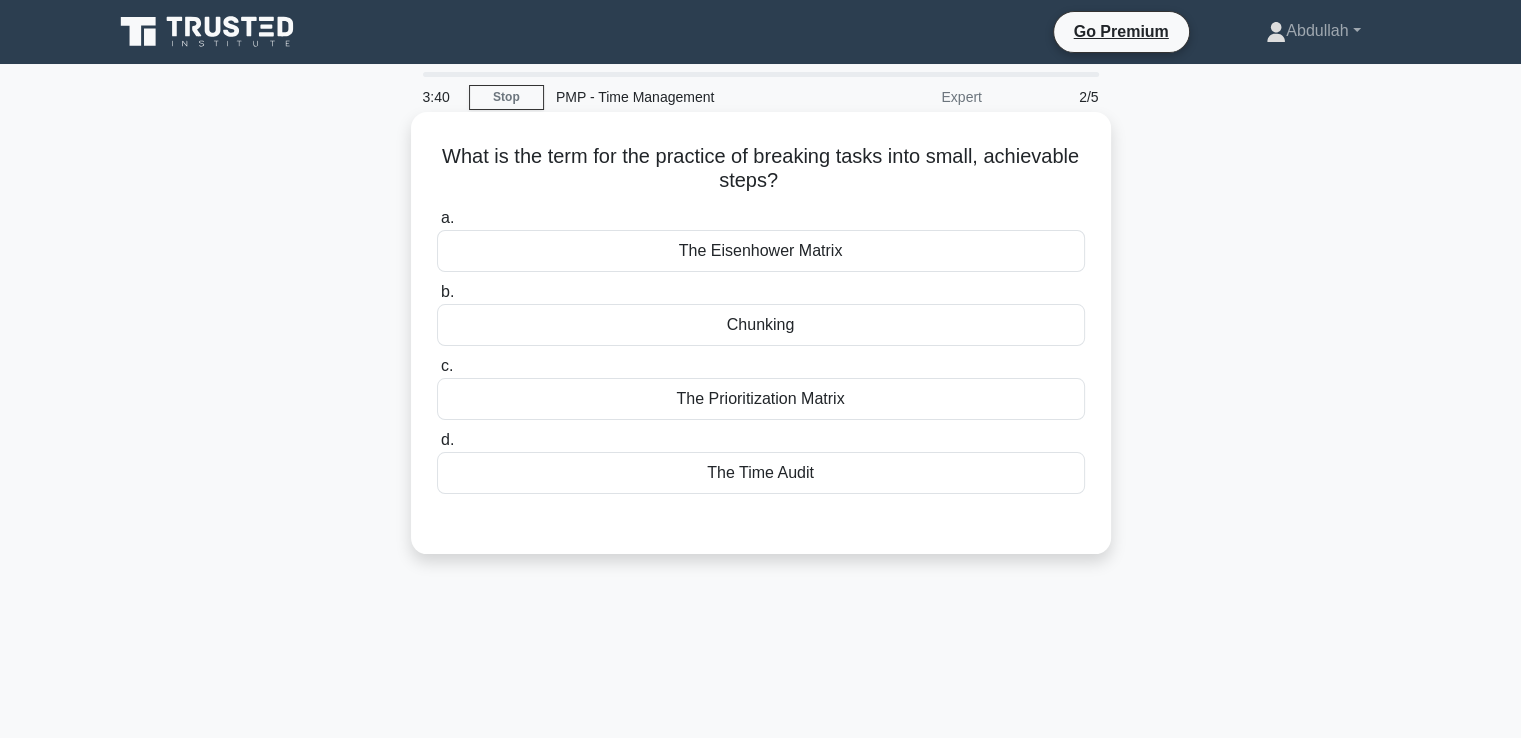 click on "The Prioritization Matrix" at bounding box center [761, 399] 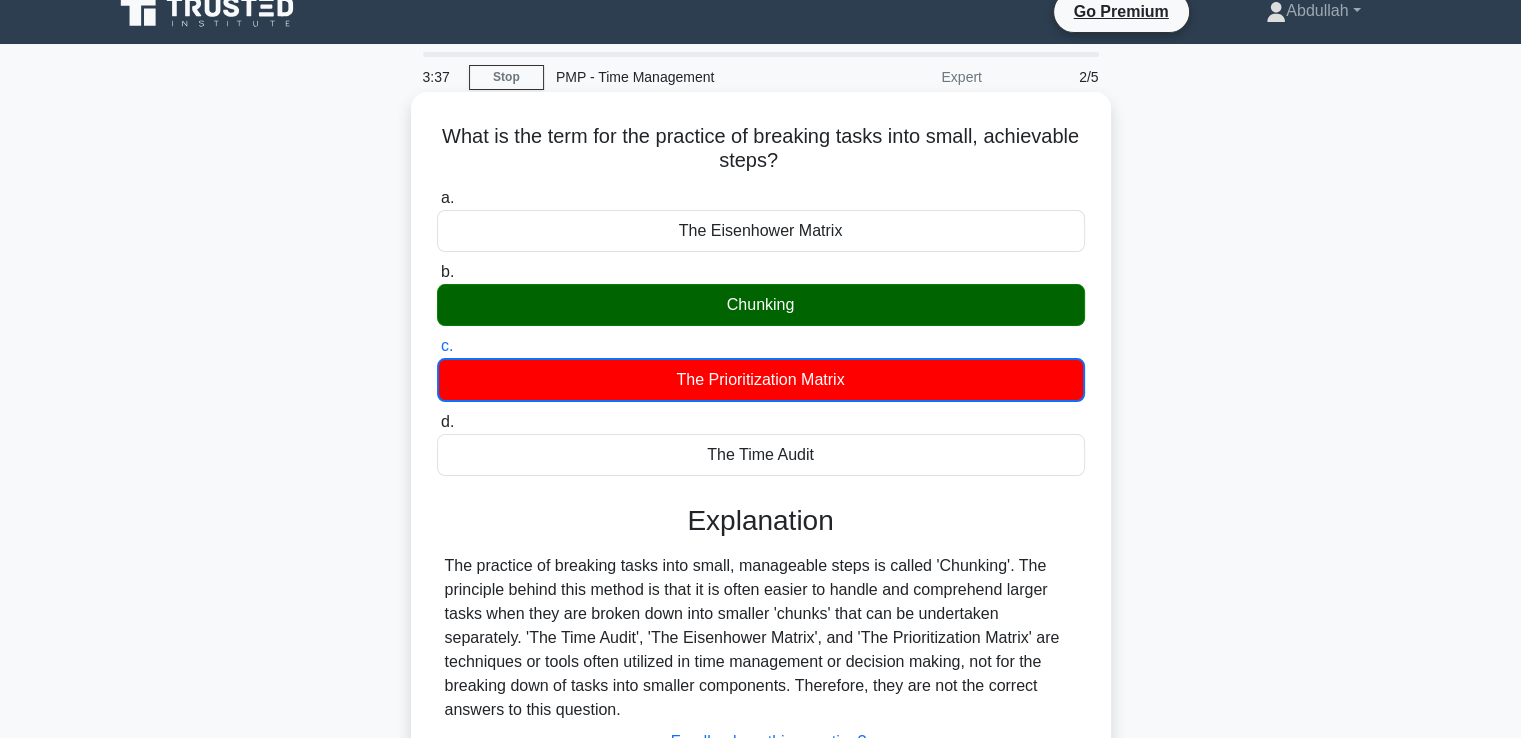 scroll, scrollTop: 133, scrollLeft: 0, axis: vertical 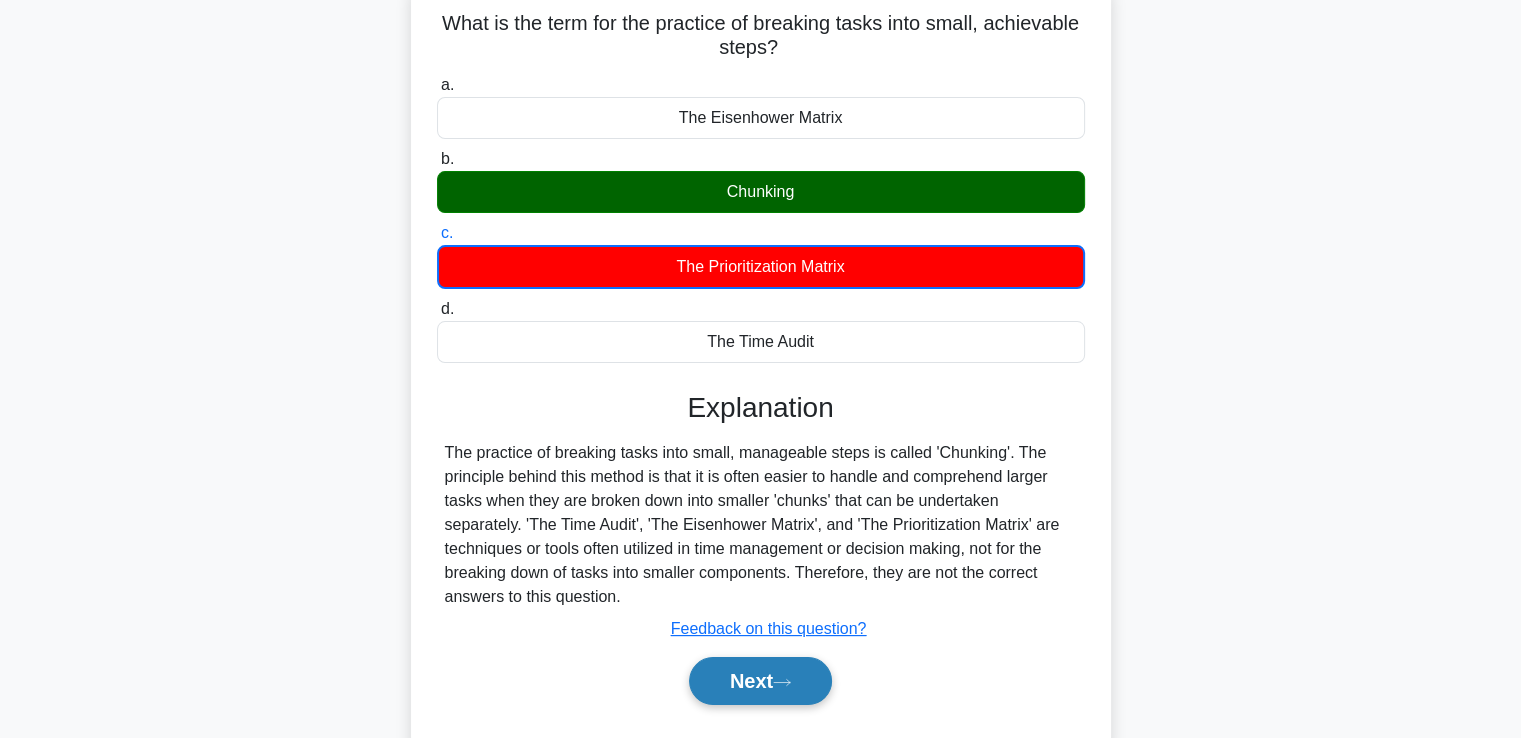 click on "Next" at bounding box center (760, 681) 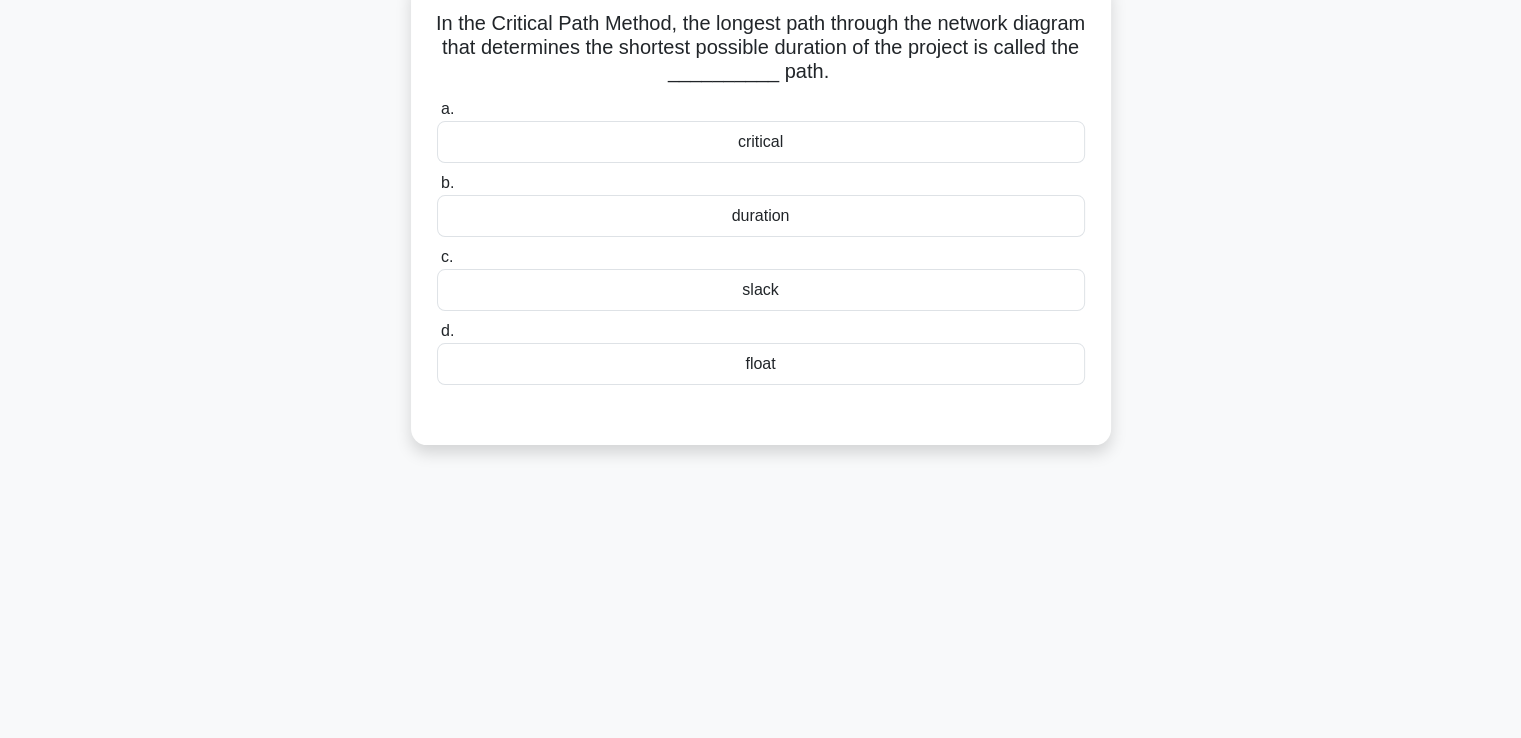 scroll, scrollTop: 0, scrollLeft: 0, axis: both 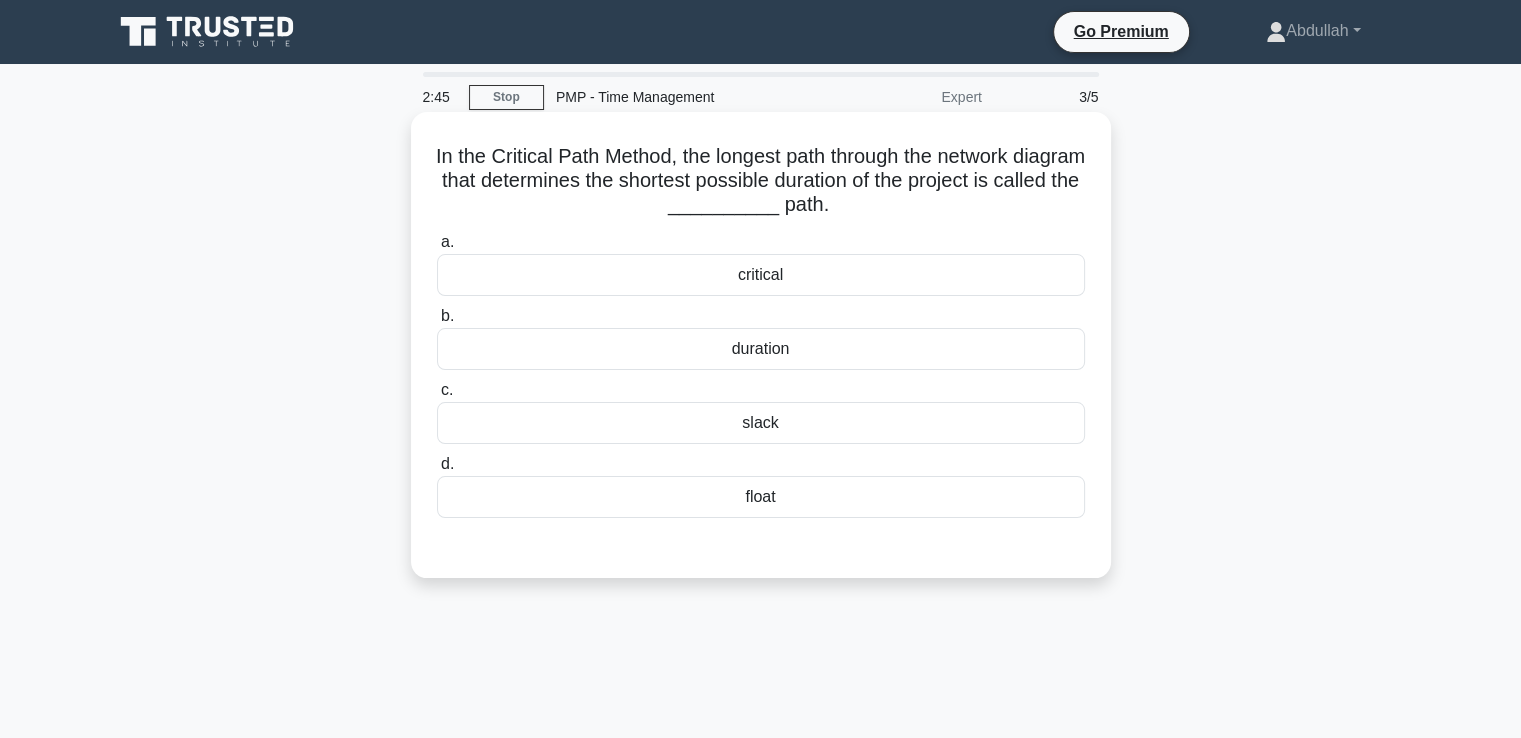 click on "critical" at bounding box center [761, 275] 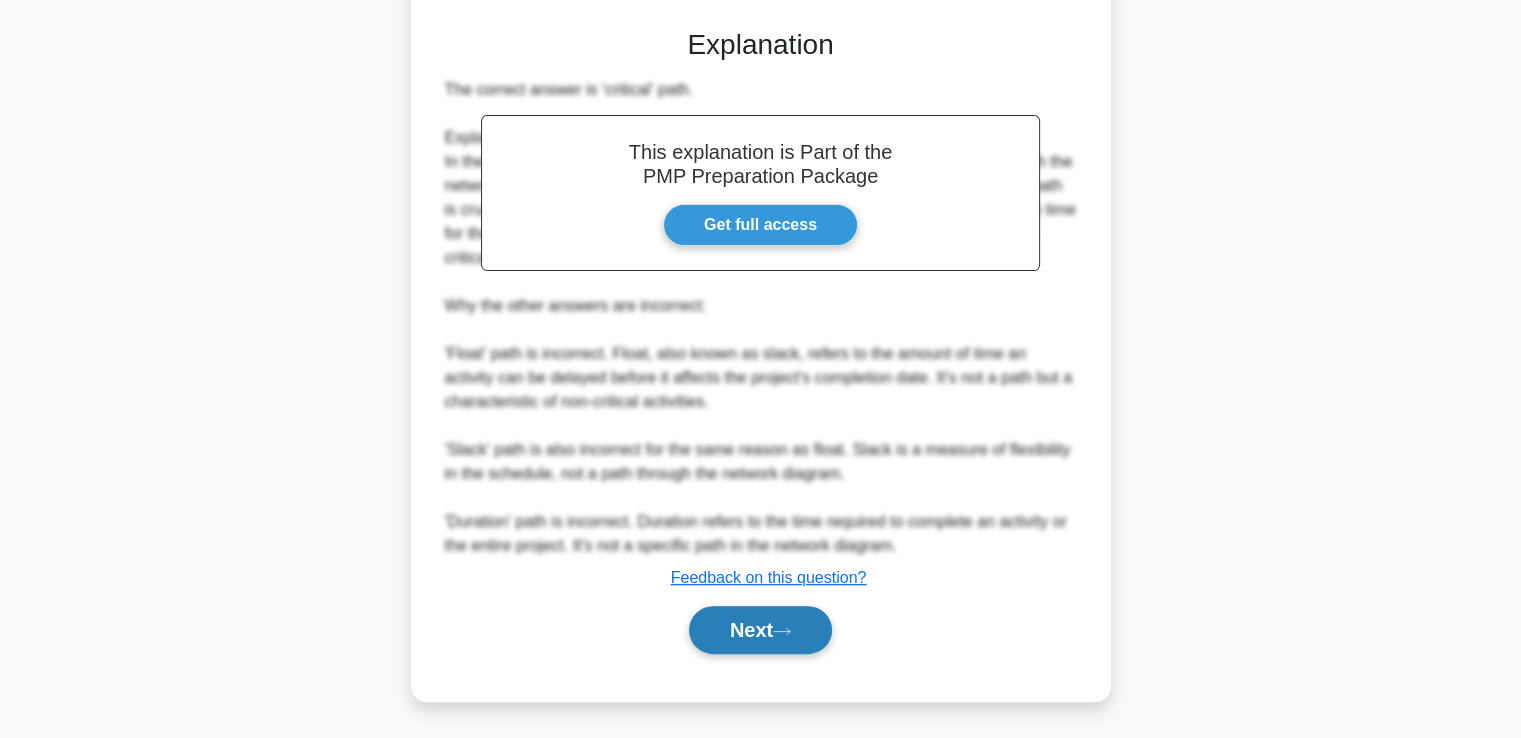 click 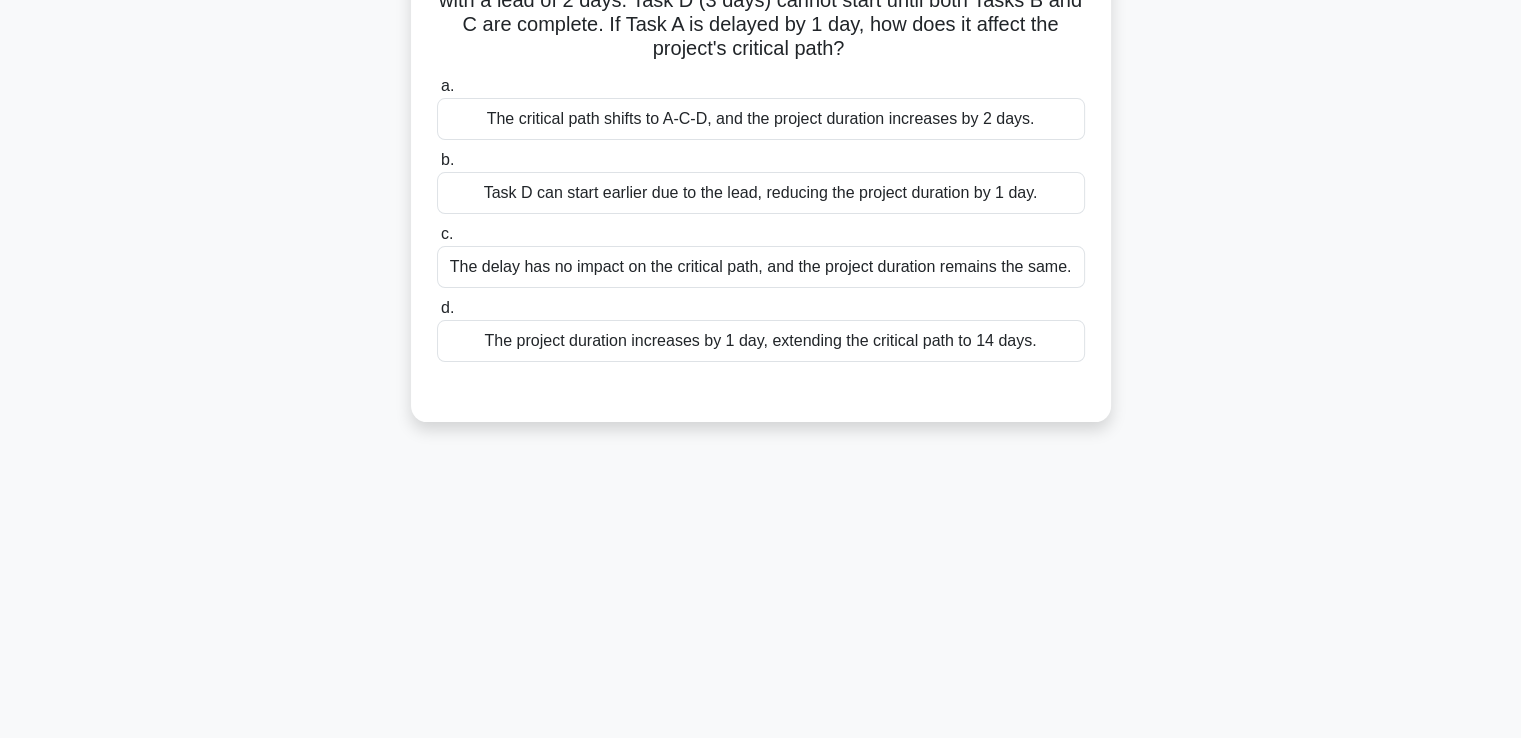 scroll, scrollTop: 0, scrollLeft: 0, axis: both 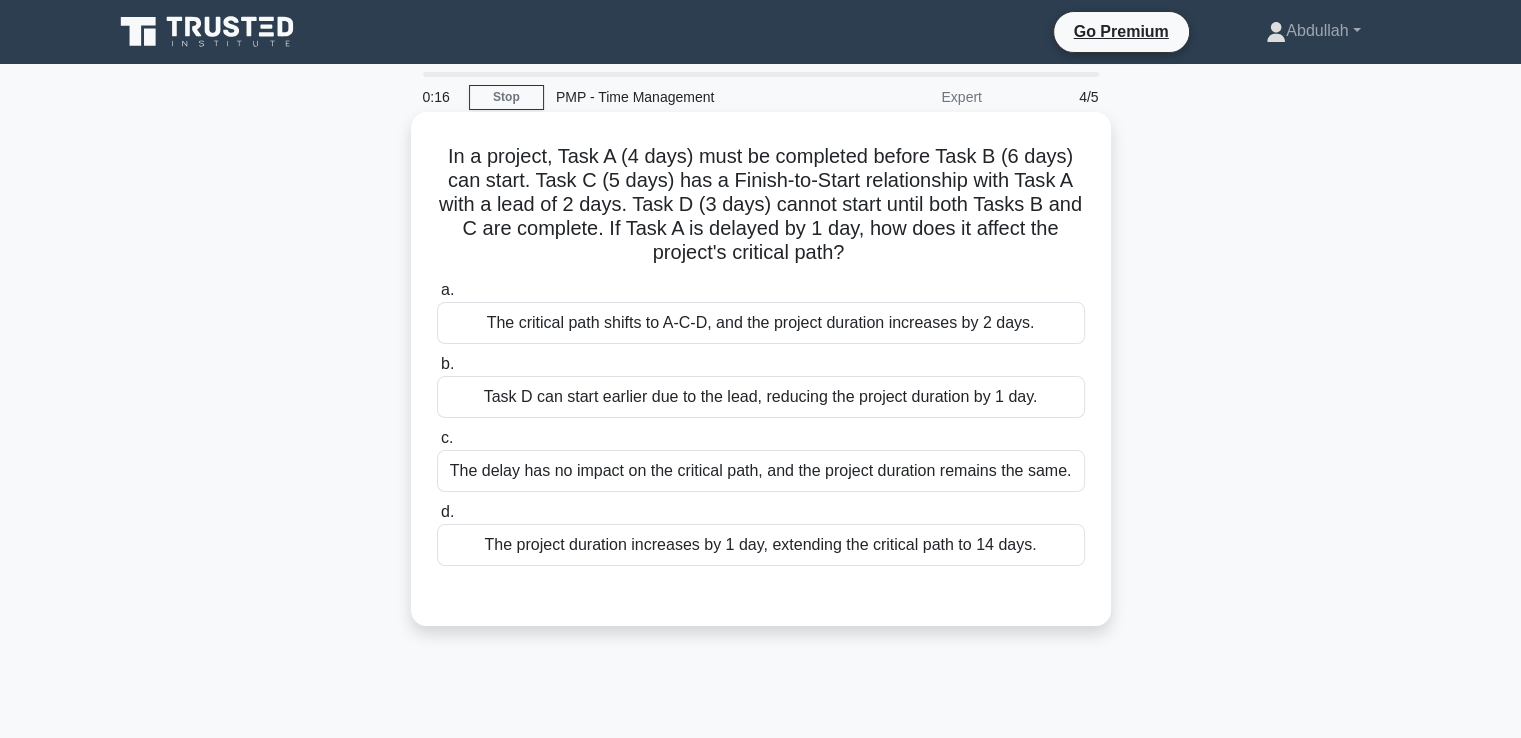 click on "The project duration increases by 1 day, extending the critical path to 14 days." at bounding box center [761, 545] 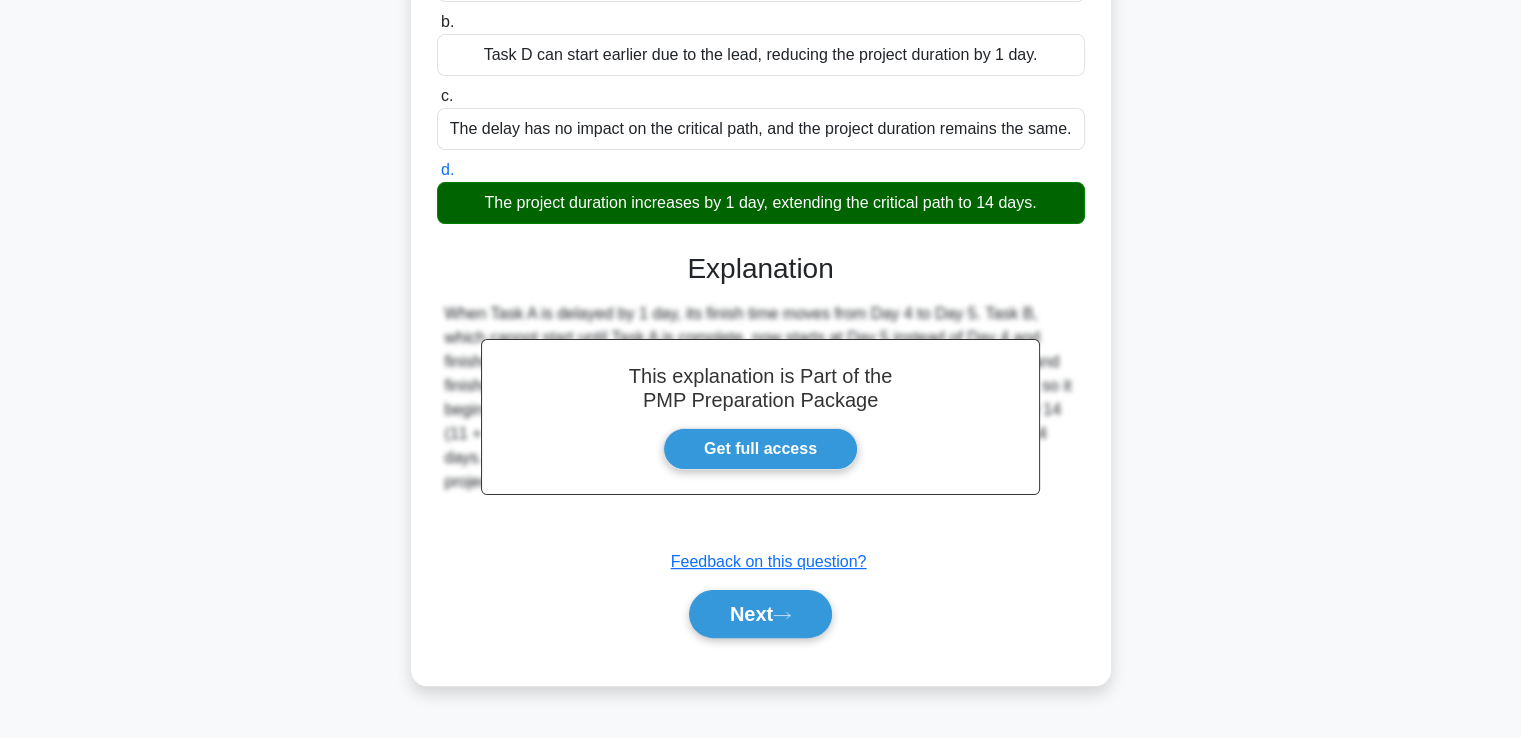 scroll, scrollTop: 343, scrollLeft: 0, axis: vertical 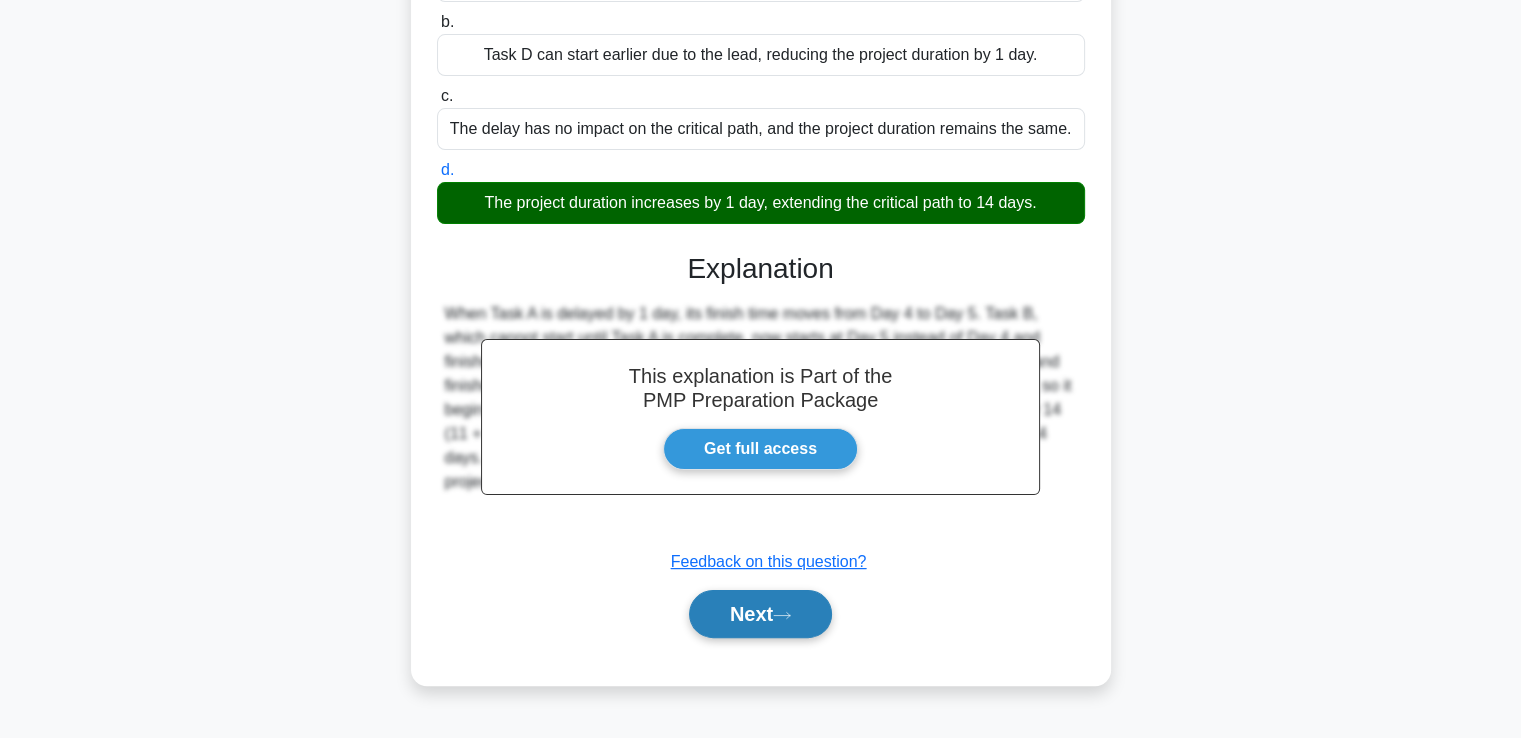 click on "Next" at bounding box center (760, 614) 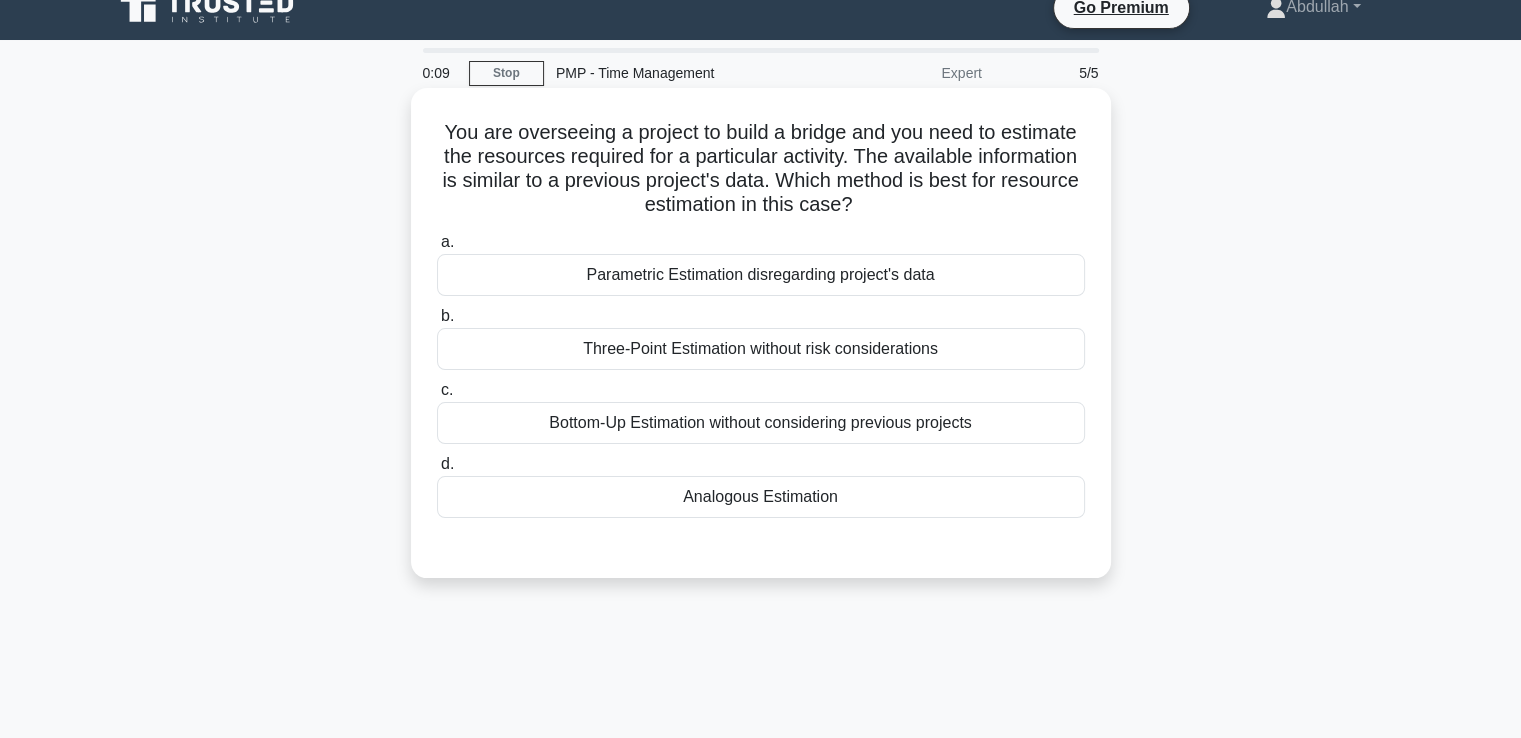 scroll, scrollTop: 0, scrollLeft: 0, axis: both 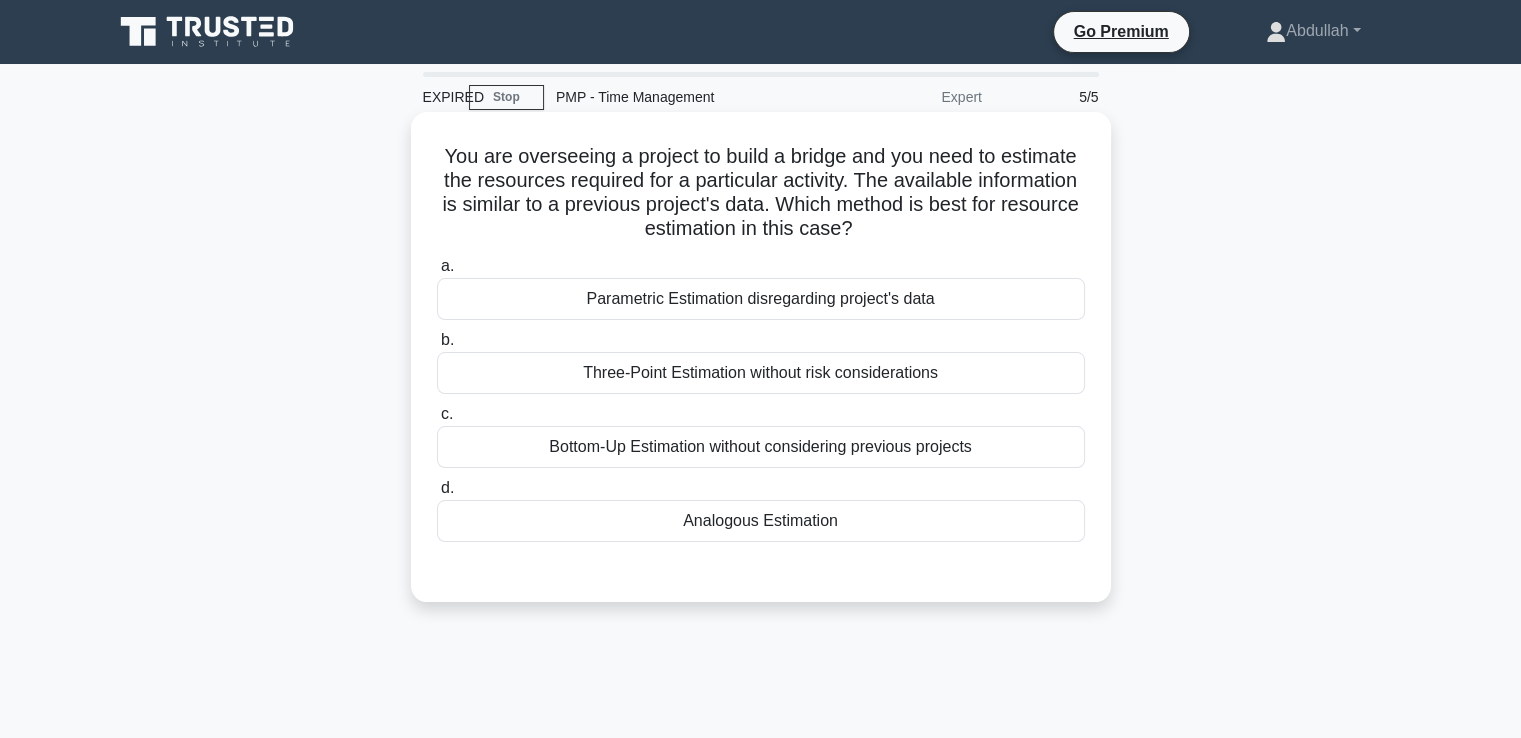 click on "Analogous Estimation" at bounding box center (761, 521) 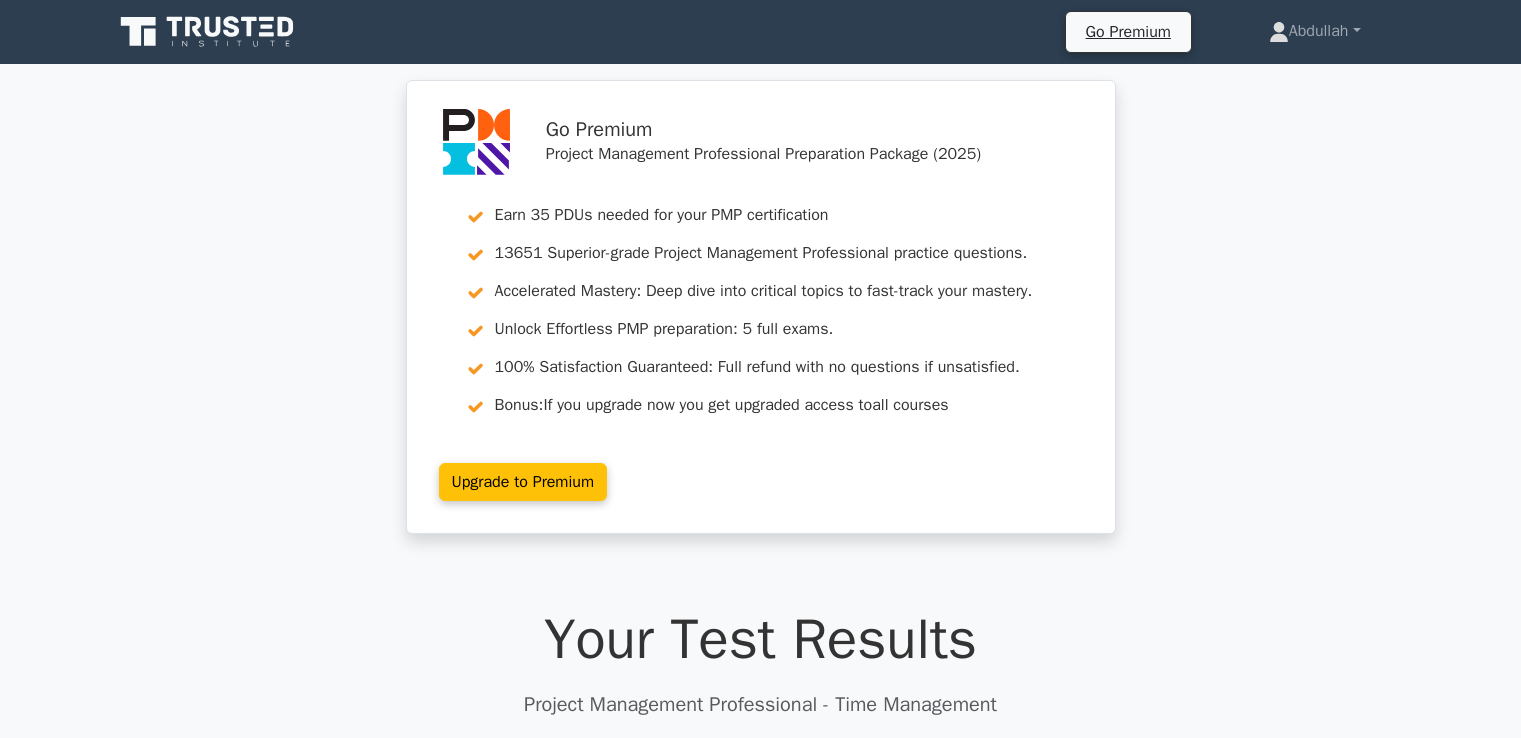scroll, scrollTop: 266, scrollLeft: 0, axis: vertical 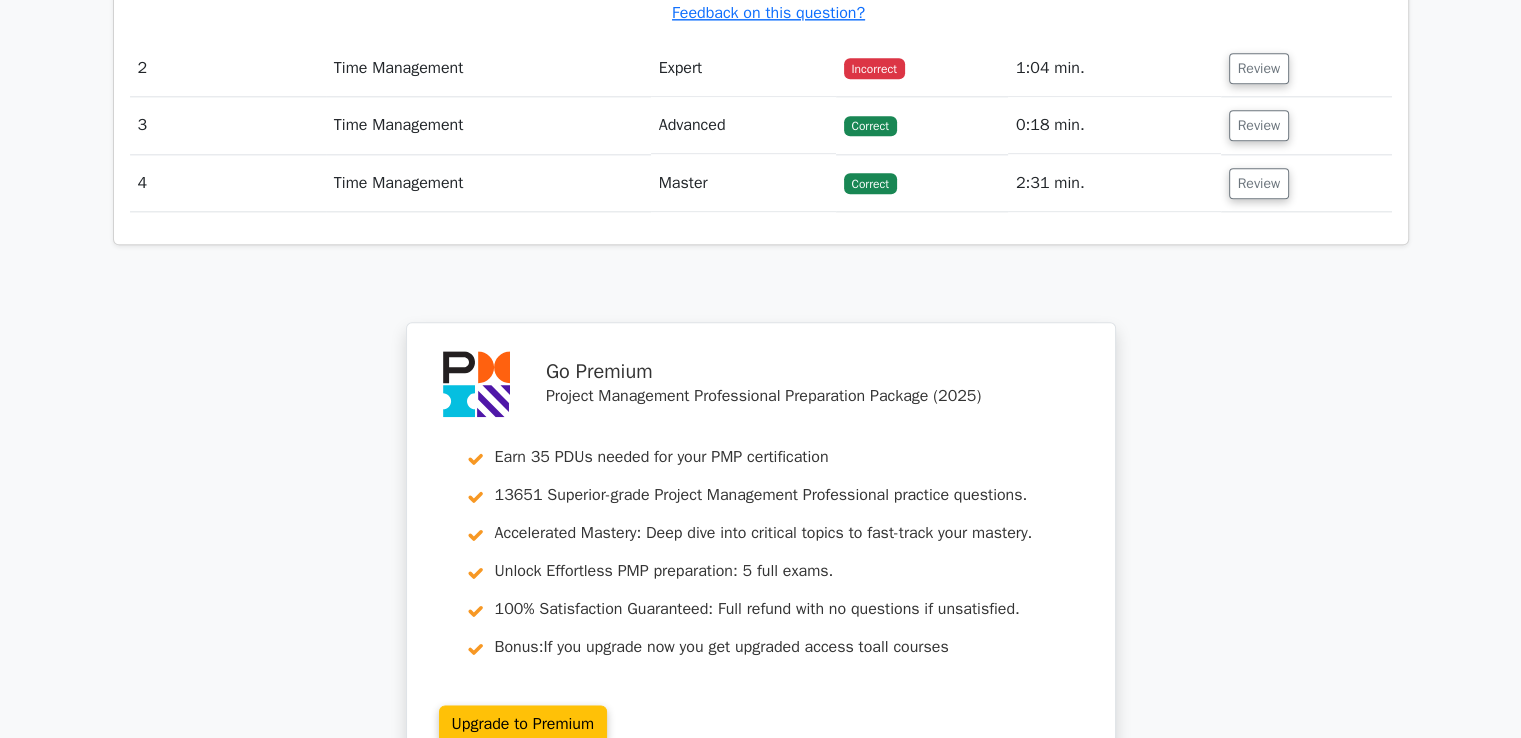 click on "Incorrect" at bounding box center [922, 68] 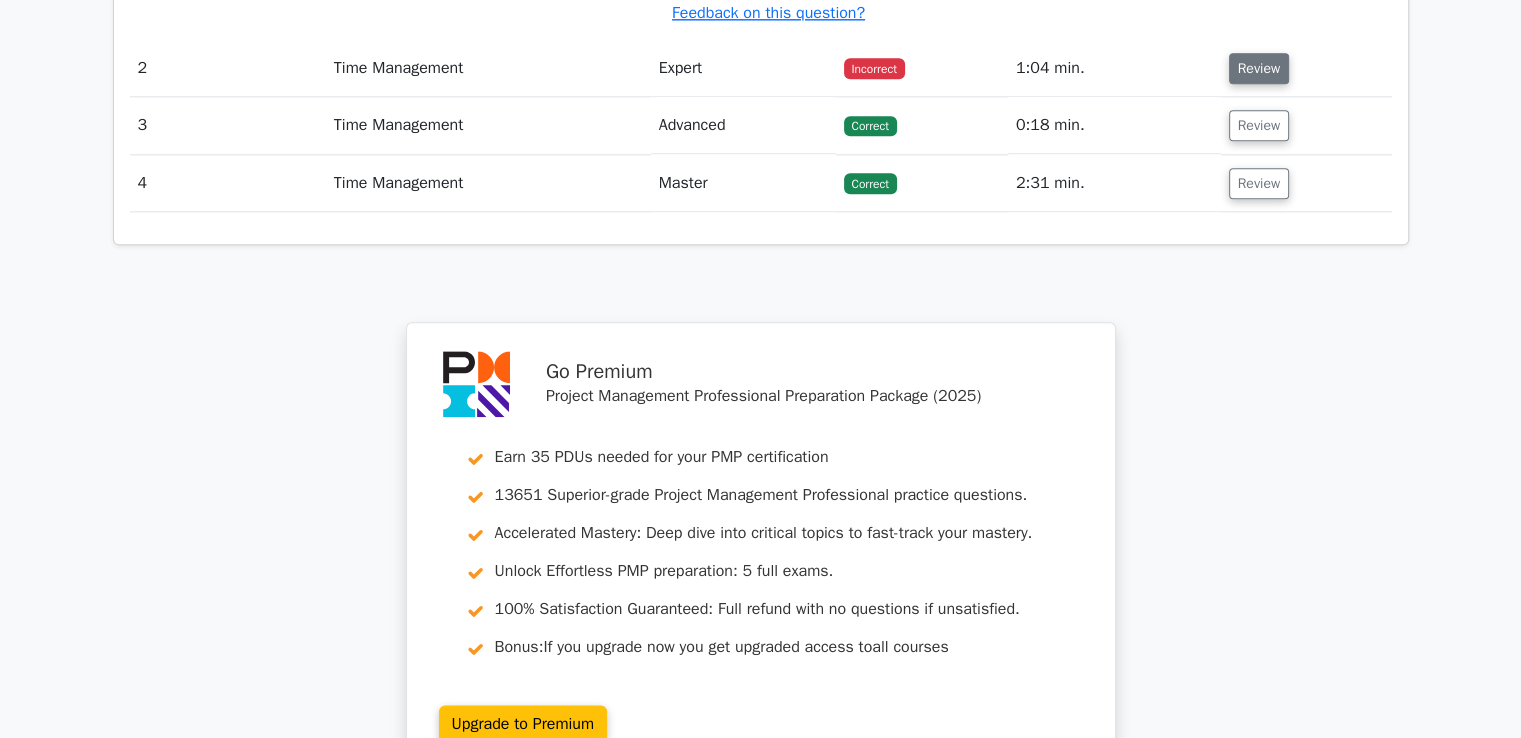 click on "Review" at bounding box center [1259, 68] 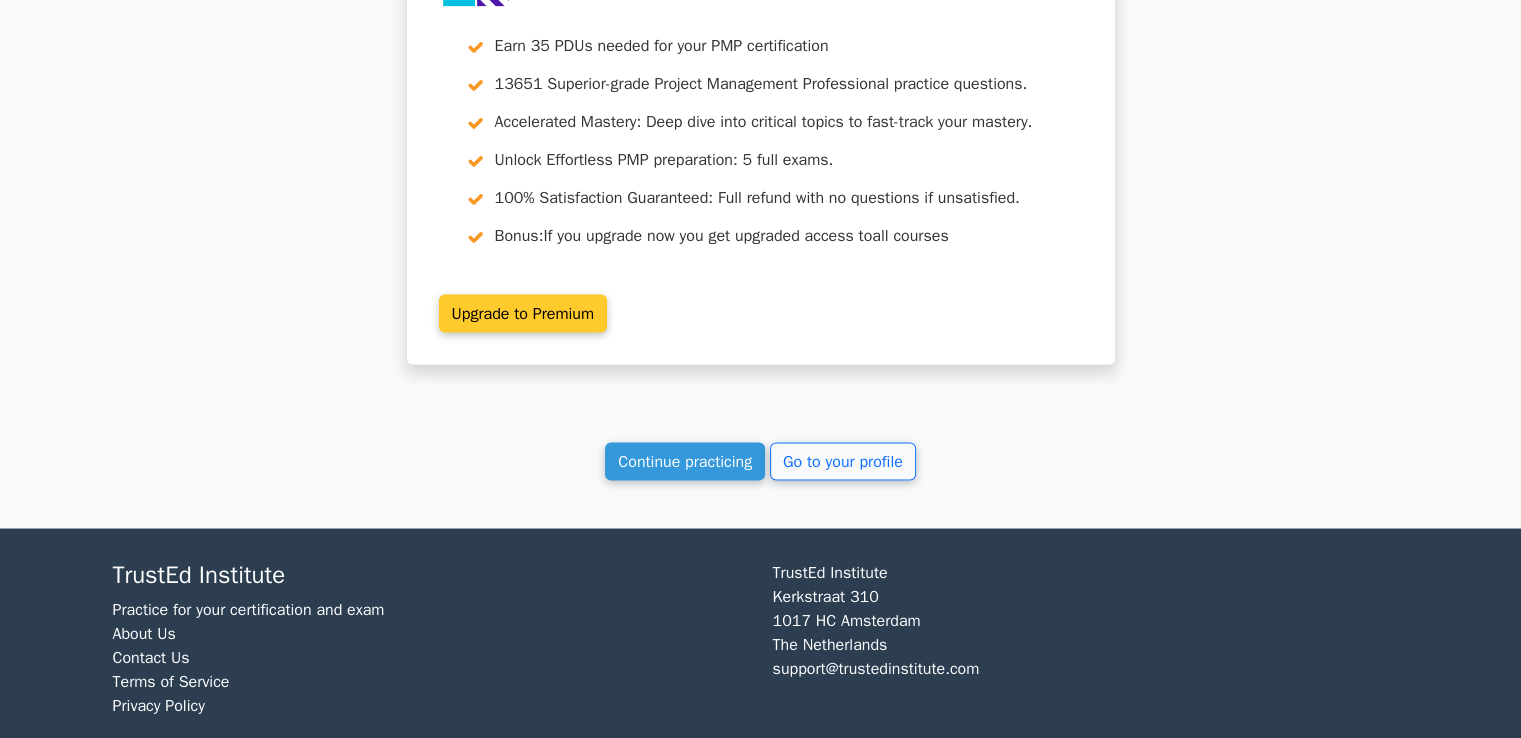 scroll, scrollTop: 3568, scrollLeft: 0, axis: vertical 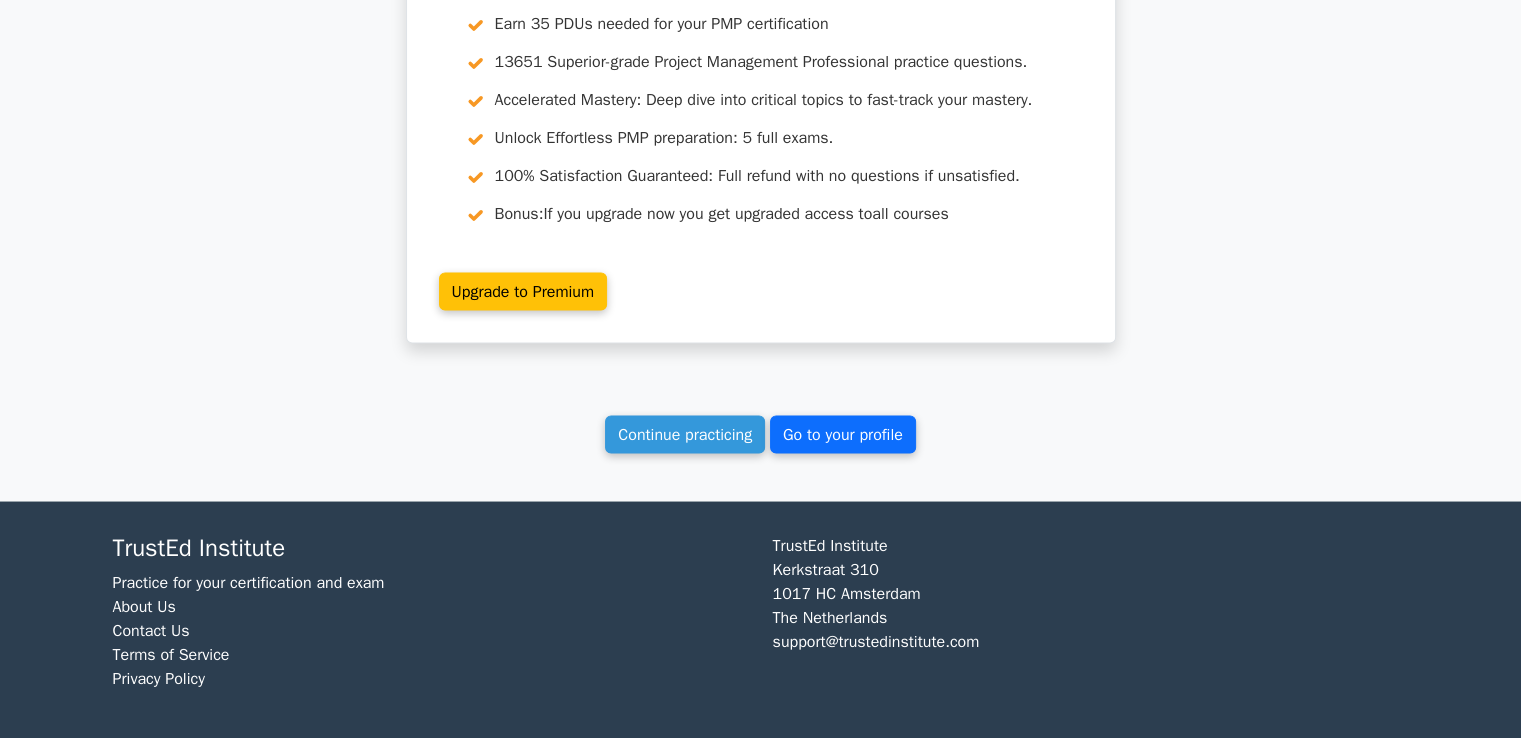 click on "Go to your profile" at bounding box center [843, 434] 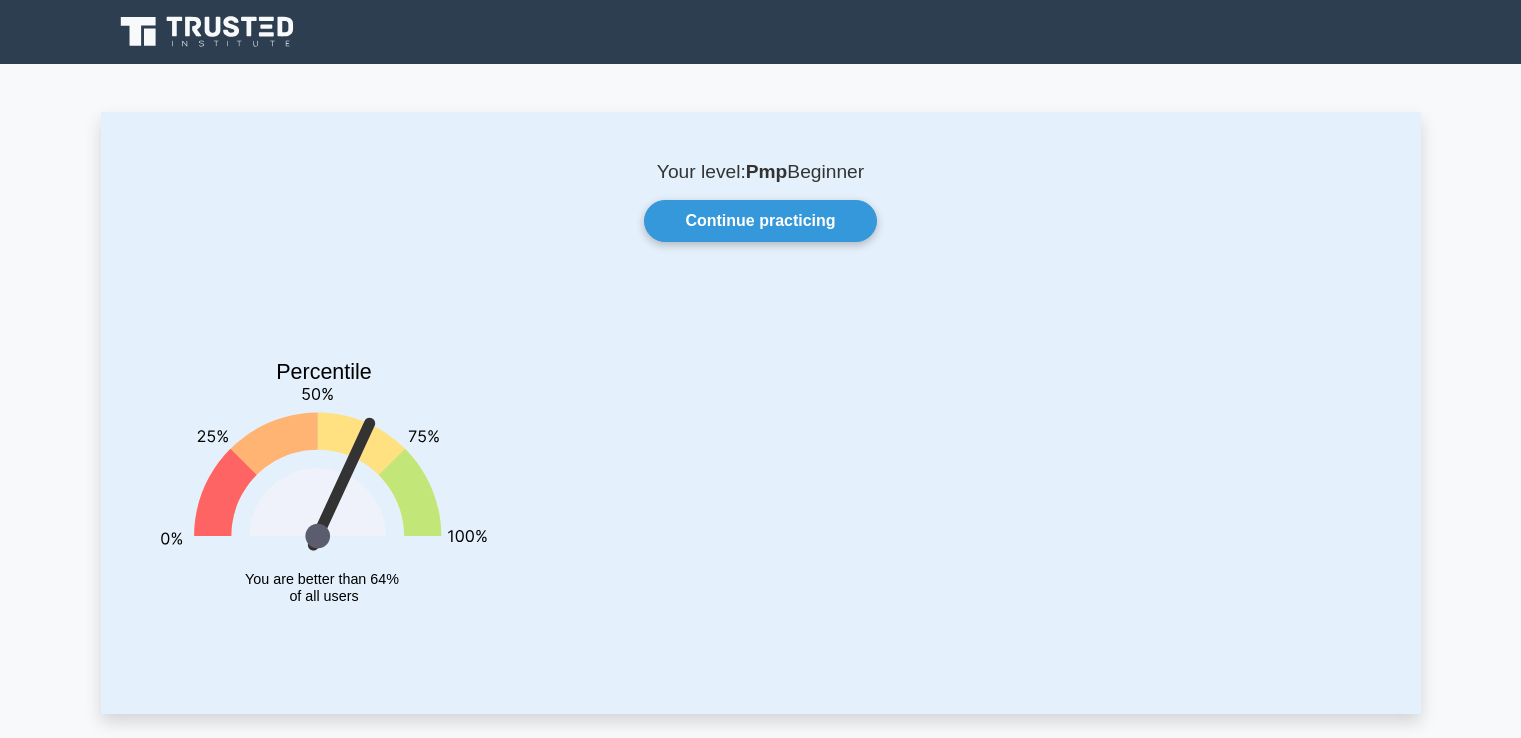 scroll, scrollTop: 0, scrollLeft: 0, axis: both 